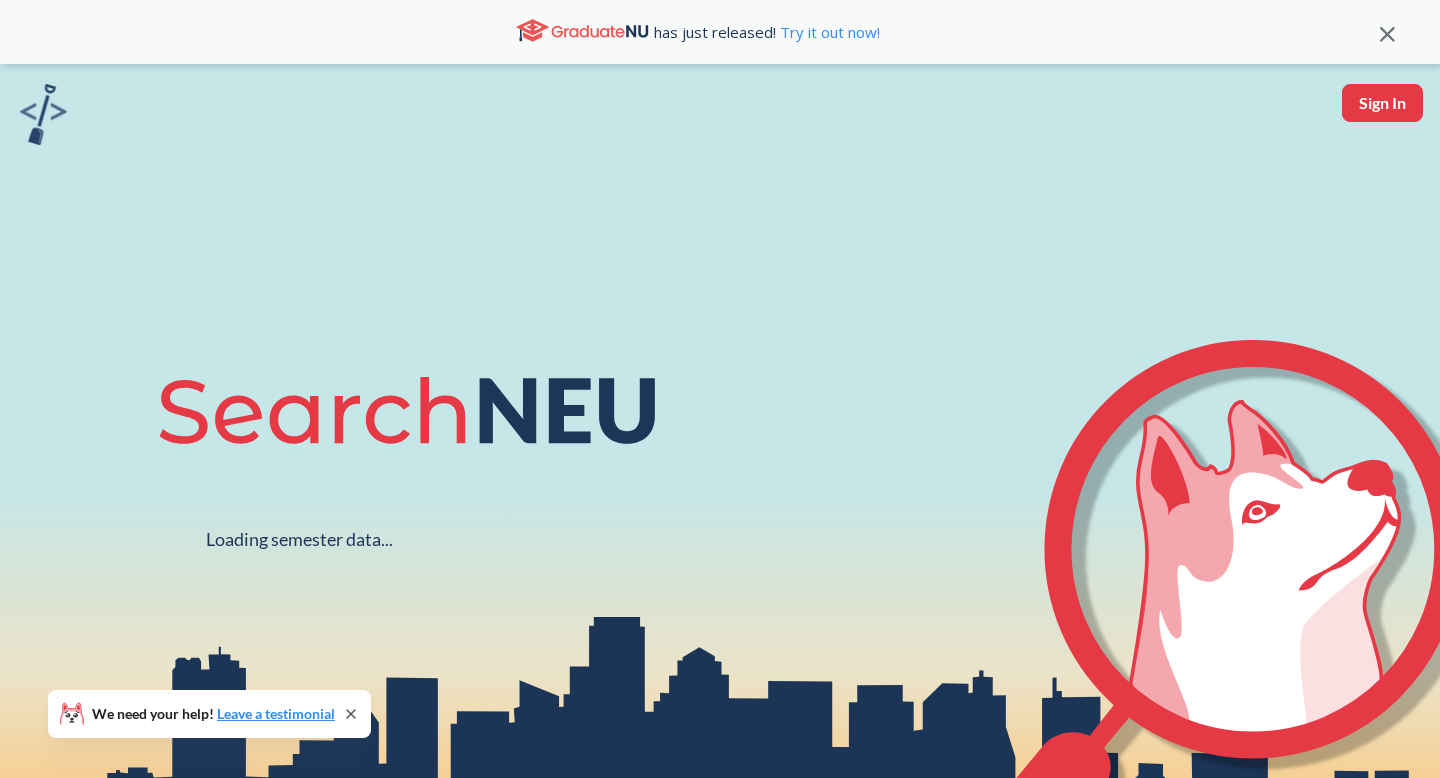 scroll, scrollTop: 0, scrollLeft: 0, axis: both 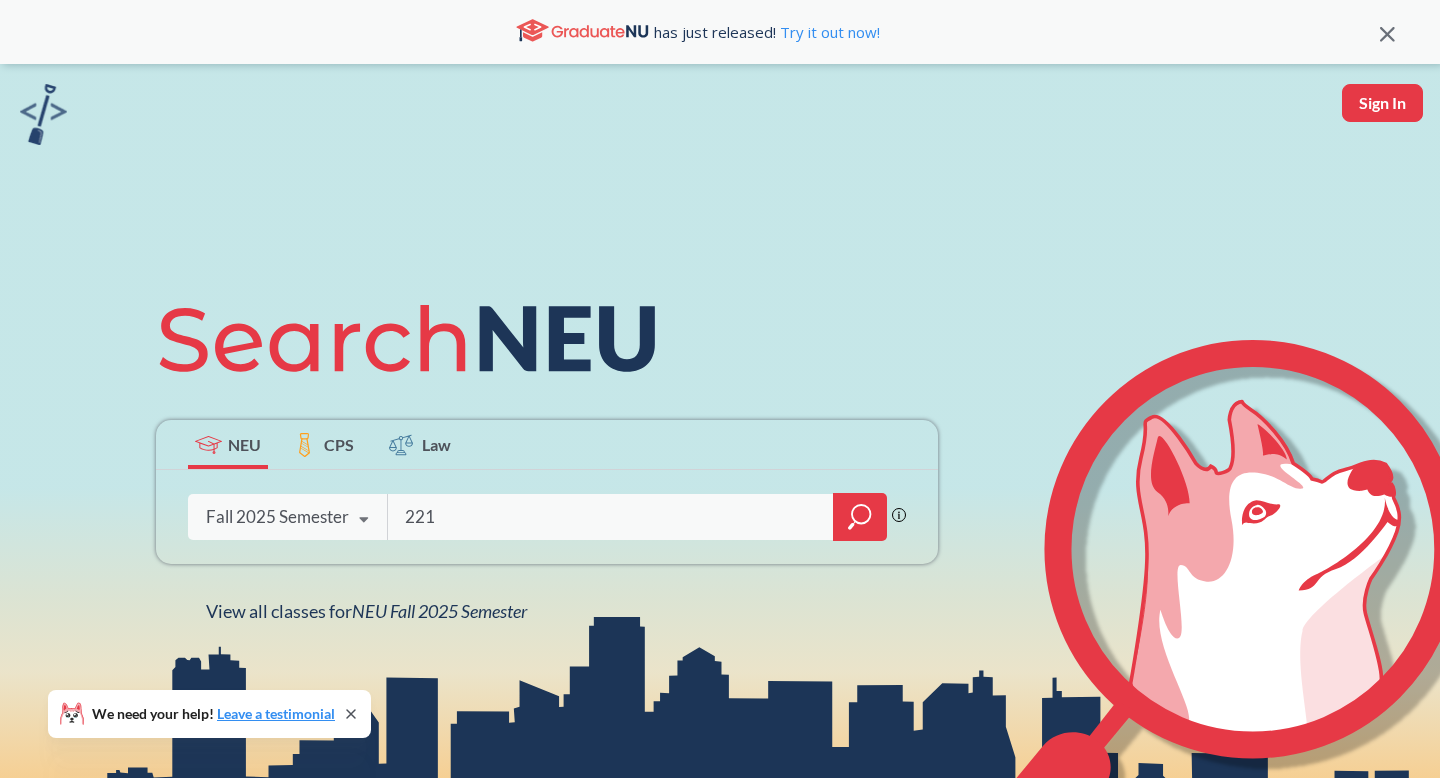 type on "2211" 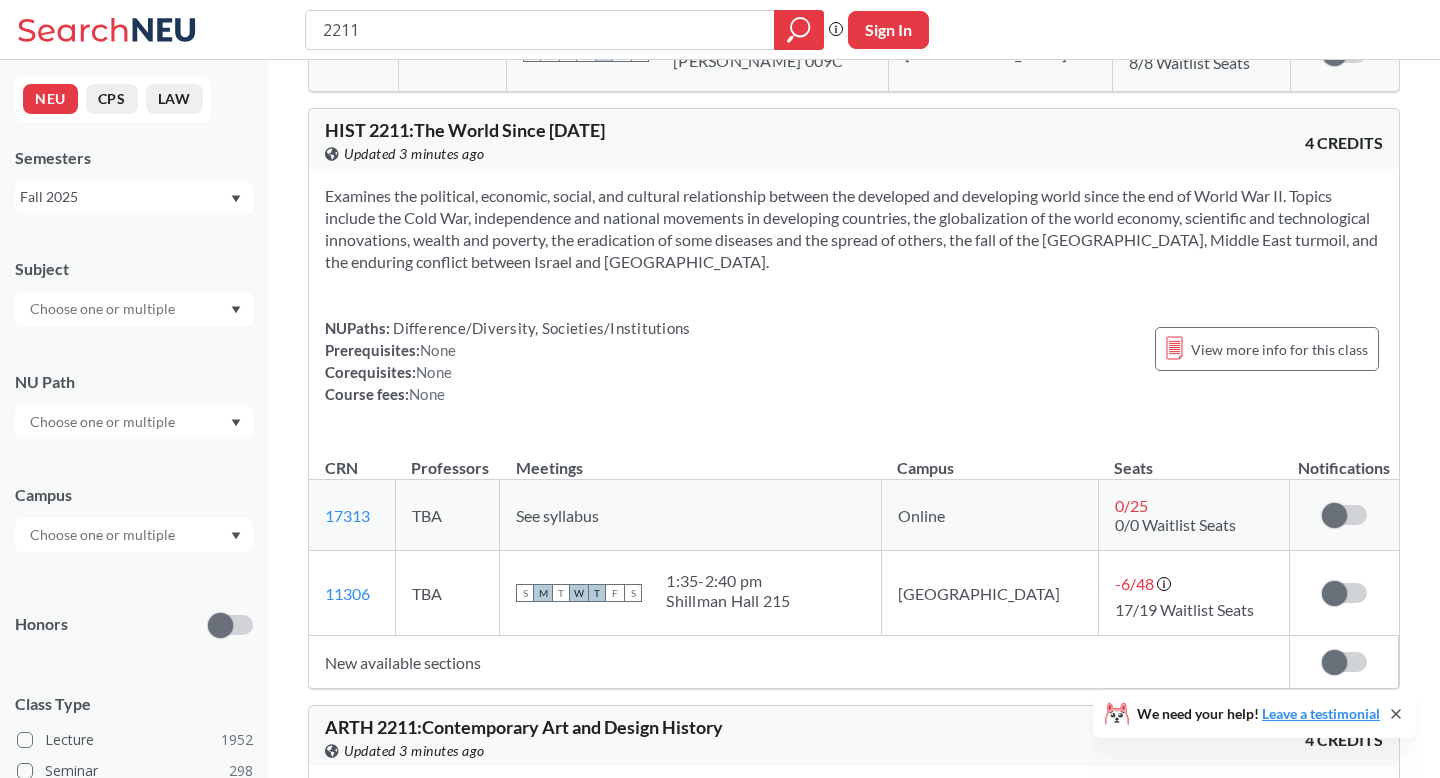 scroll, scrollTop: 536, scrollLeft: 0, axis: vertical 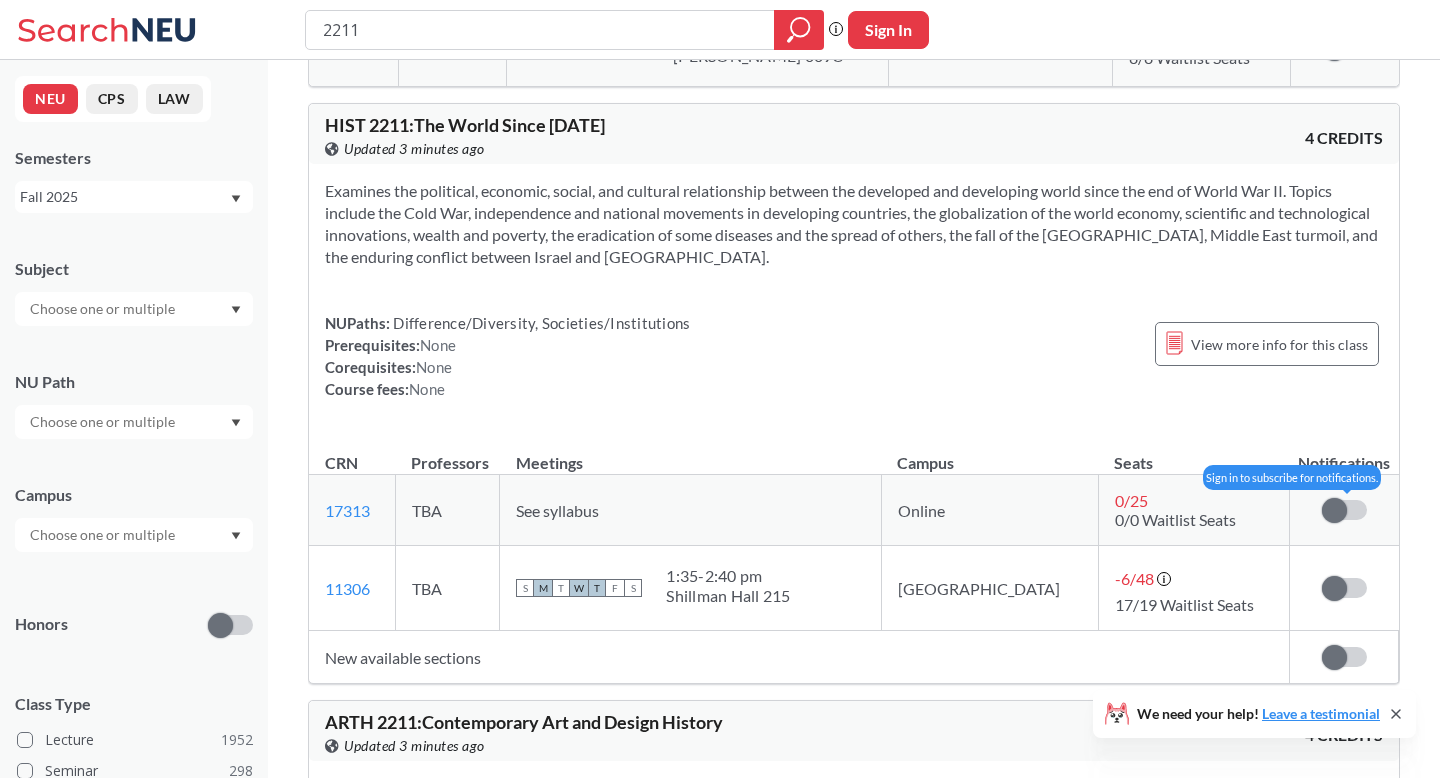 click at bounding box center [1334, 510] 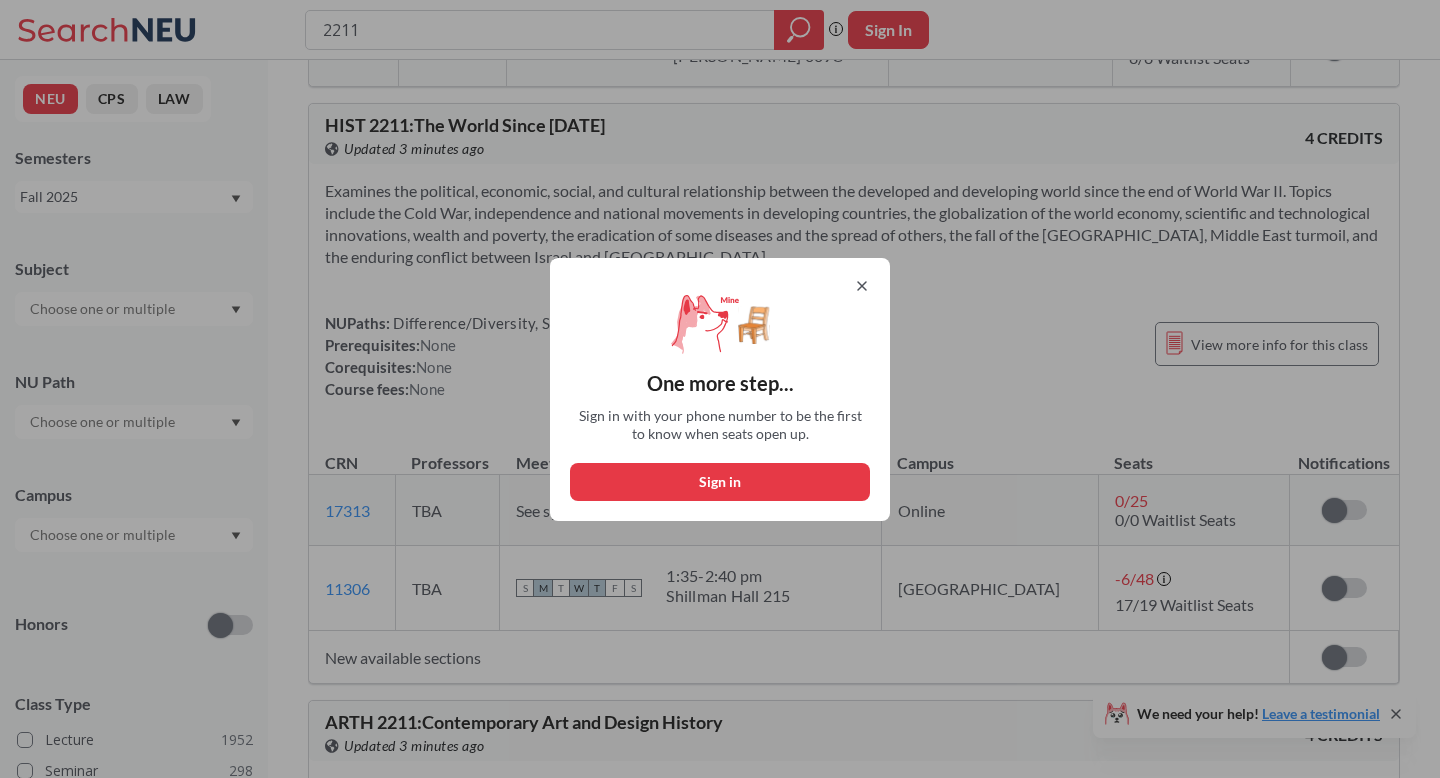 click on "Sign in" at bounding box center [720, 482] 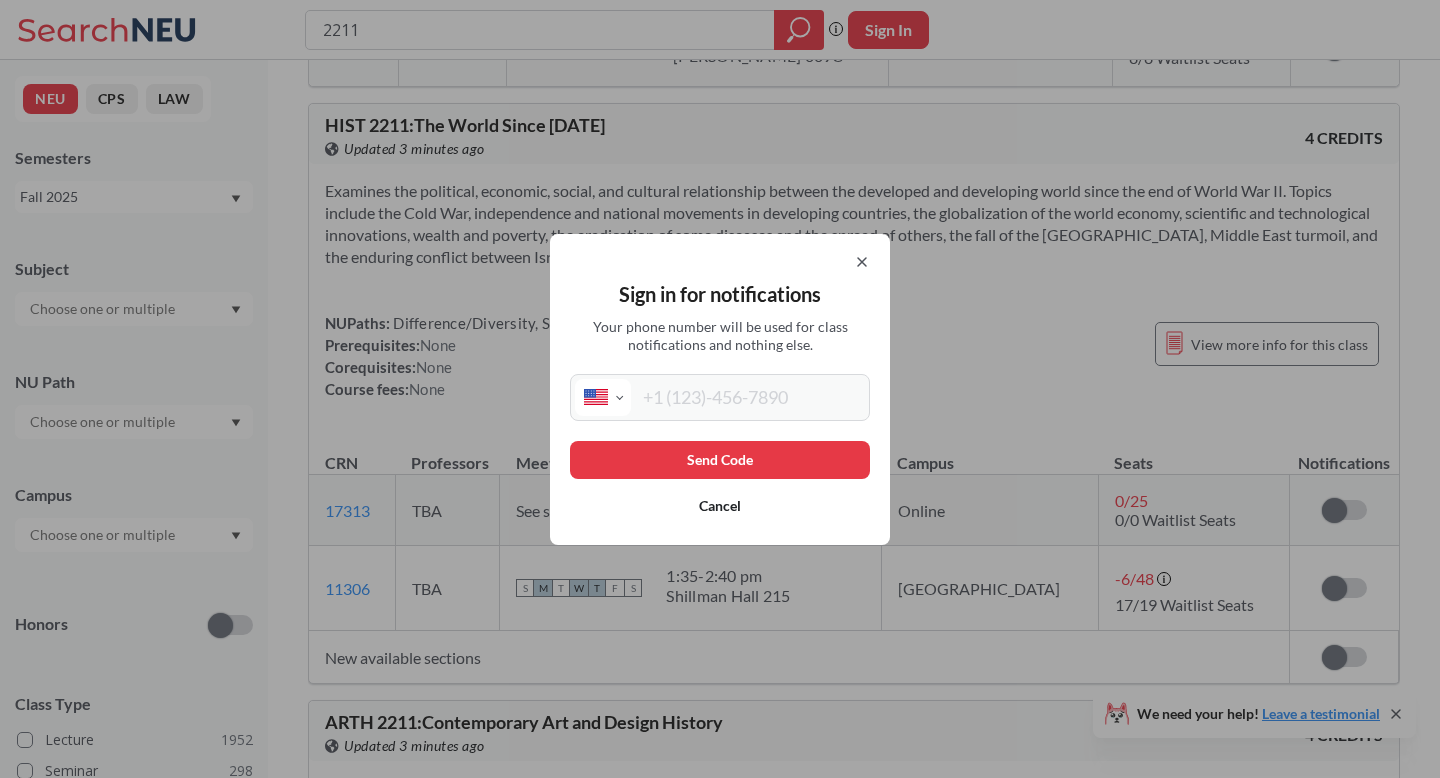 click on "Sign in for notifications Your phone number will be used for class notifications and nothing else. International [GEOGRAPHIC_DATA] [GEOGRAPHIC_DATA] [GEOGRAPHIC_DATA] [GEOGRAPHIC_DATA] [US_STATE] [GEOGRAPHIC_DATA] [GEOGRAPHIC_DATA] [GEOGRAPHIC_DATA] [GEOGRAPHIC_DATA] [GEOGRAPHIC_DATA] [GEOGRAPHIC_DATA] [GEOGRAPHIC_DATA] [DATE][GEOGRAPHIC_DATA] [GEOGRAPHIC_DATA] [GEOGRAPHIC_DATA] [GEOGRAPHIC_DATA] [GEOGRAPHIC_DATA] [GEOGRAPHIC_DATA] [GEOGRAPHIC_DATA] [GEOGRAPHIC_DATA] [GEOGRAPHIC_DATA] [GEOGRAPHIC_DATA] [GEOGRAPHIC_DATA] [GEOGRAPHIC_DATA] [GEOGRAPHIC_DATA] [GEOGRAPHIC_DATA] [GEOGRAPHIC_DATA] [GEOGRAPHIC_DATA], [GEOGRAPHIC_DATA] [GEOGRAPHIC_DATA] [GEOGRAPHIC_DATA] [GEOGRAPHIC_DATA] [GEOGRAPHIC_DATA] [GEOGRAPHIC_DATA] [GEOGRAPHIC_DATA] [GEOGRAPHIC_DATA] [GEOGRAPHIC_DATA] [GEOGRAPHIC_DATA] [GEOGRAPHIC_DATA] [GEOGRAPHIC_DATA] [GEOGRAPHIC_DATA] [GEOGRAPHIC_DATA] [GEOGRAPHIC_DATA] [GEOGRAPHIC_DATA] [GEOGRAPHIC_DATA] [GEOGRAPHIC_DATA] [GEOGRAPHIC_DATA] [GEOGRAPHIC_DATA] [GEOGRAPHIC_DATA] [GEOGRAPHIC_DATA] [GEOGRAPHIC_DATA] [GEOGRAPHIC_DATA], [GEOGRAPHIC_DATA] [GEOGRAPHIC_DATA] [GEOGRAPHIC_DATA] d'Ivoire [GEOGRAPHIC_DATA] [GEOGRAPHIC_DATA] [GEOGRAPHIC_DATA] [GEOGRAPHIC_DATA] [GEOGRAPHIC_DATA] [GEOGRAPHIC_DATA] [GEOGRAPHIC_DATA] [GEOGRAPHIC_DATA] [GEOGRAPHIC_DATA] [GEOGRAPHIC_DATA] [GEOGRAPHIC_DATA] [GEOGRAPHIC_DATA] [GEOGRAPHIC_DATA] [GEOGRAPHIC_DATA] [GEOGRAPHIC_DATA] [GEOGRAPHIC_DATA] [GEOGRAPHIC_DATA] [GEOGRAPHIC_DATA] [US_STATE] [GEOGRAPHIC_DATA] [GEOGRAPHIC_DATA] [GEOGRAPHIC_DATA] [GEOGRAPHIC_DATA] [GEOGRAPHIC_DATA]" at bounding box center (720, 389) 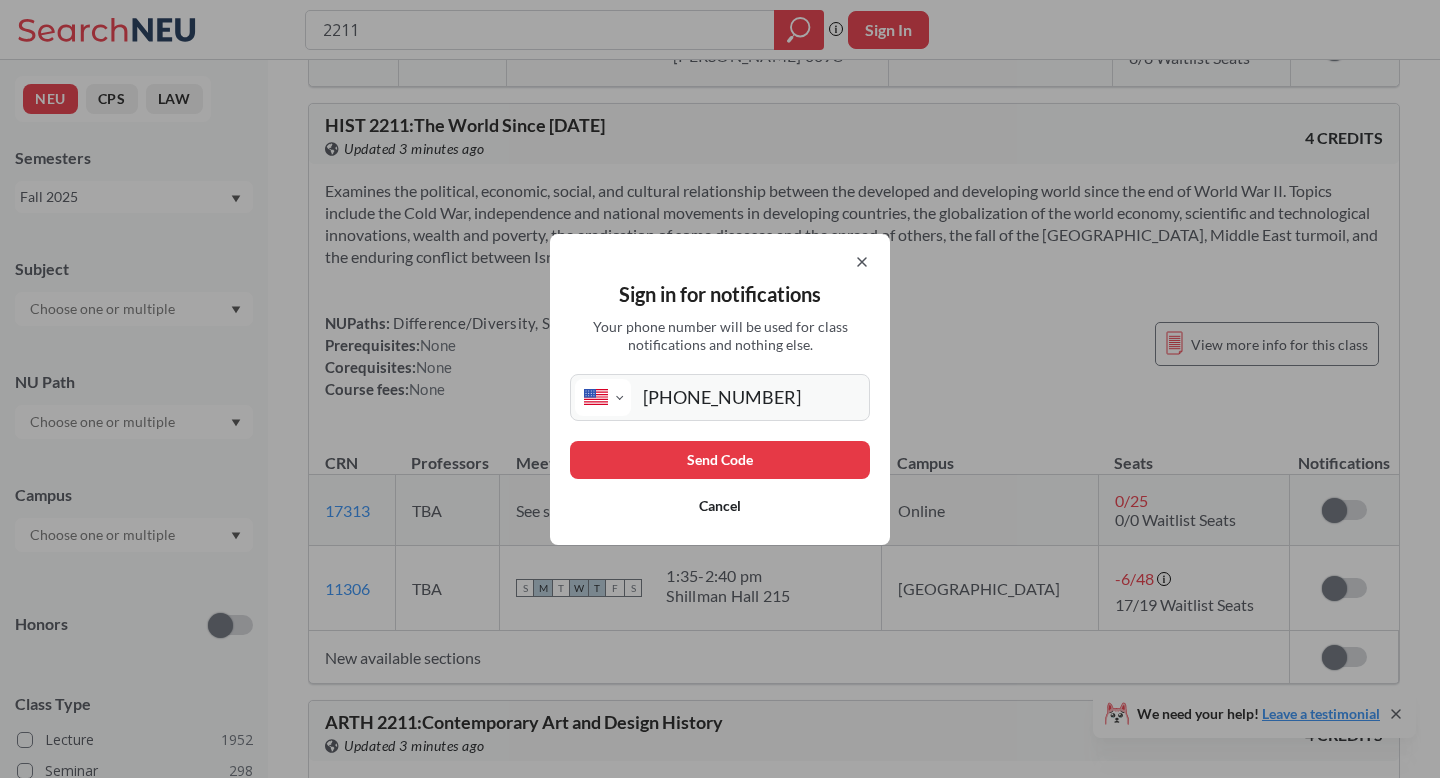 type on "[PHONE_NUMBER]" 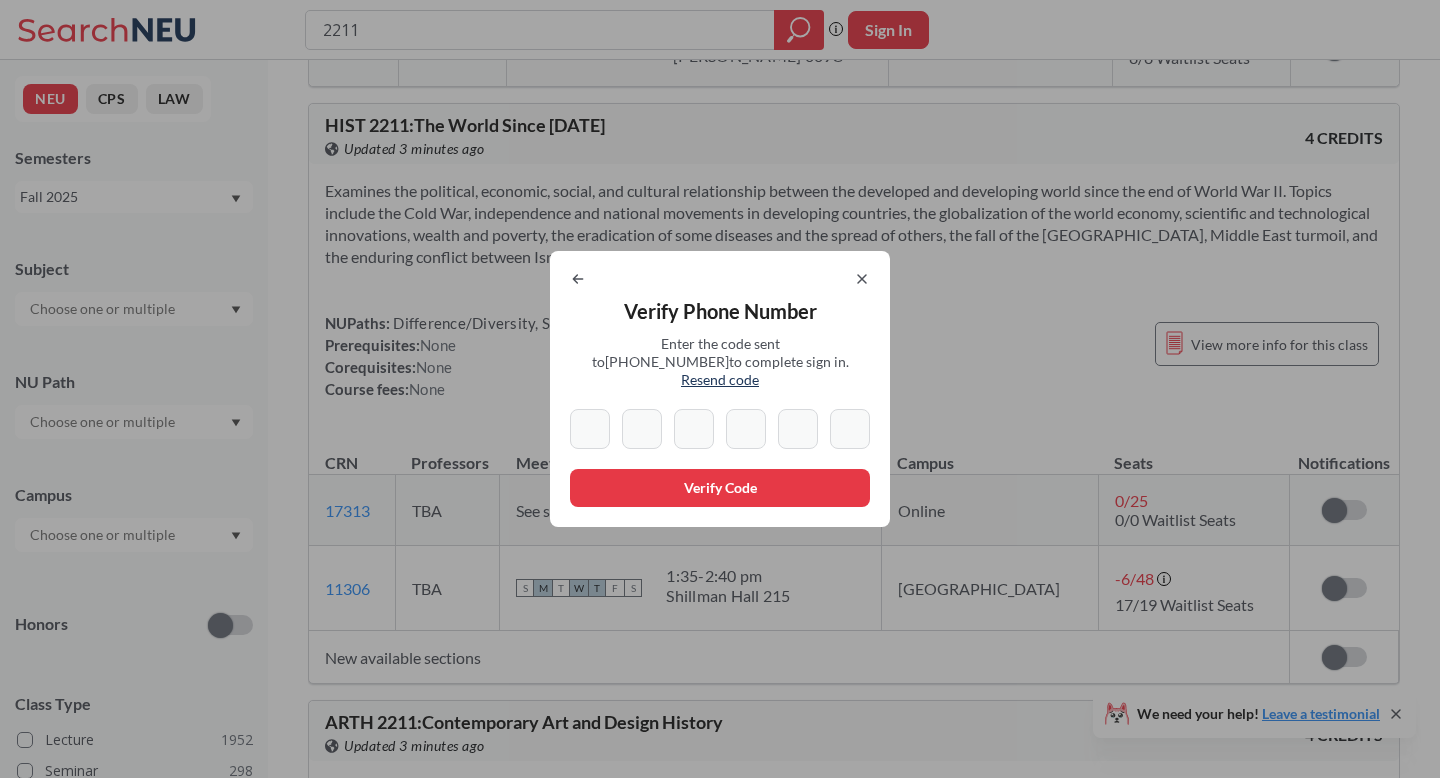 type on "0" 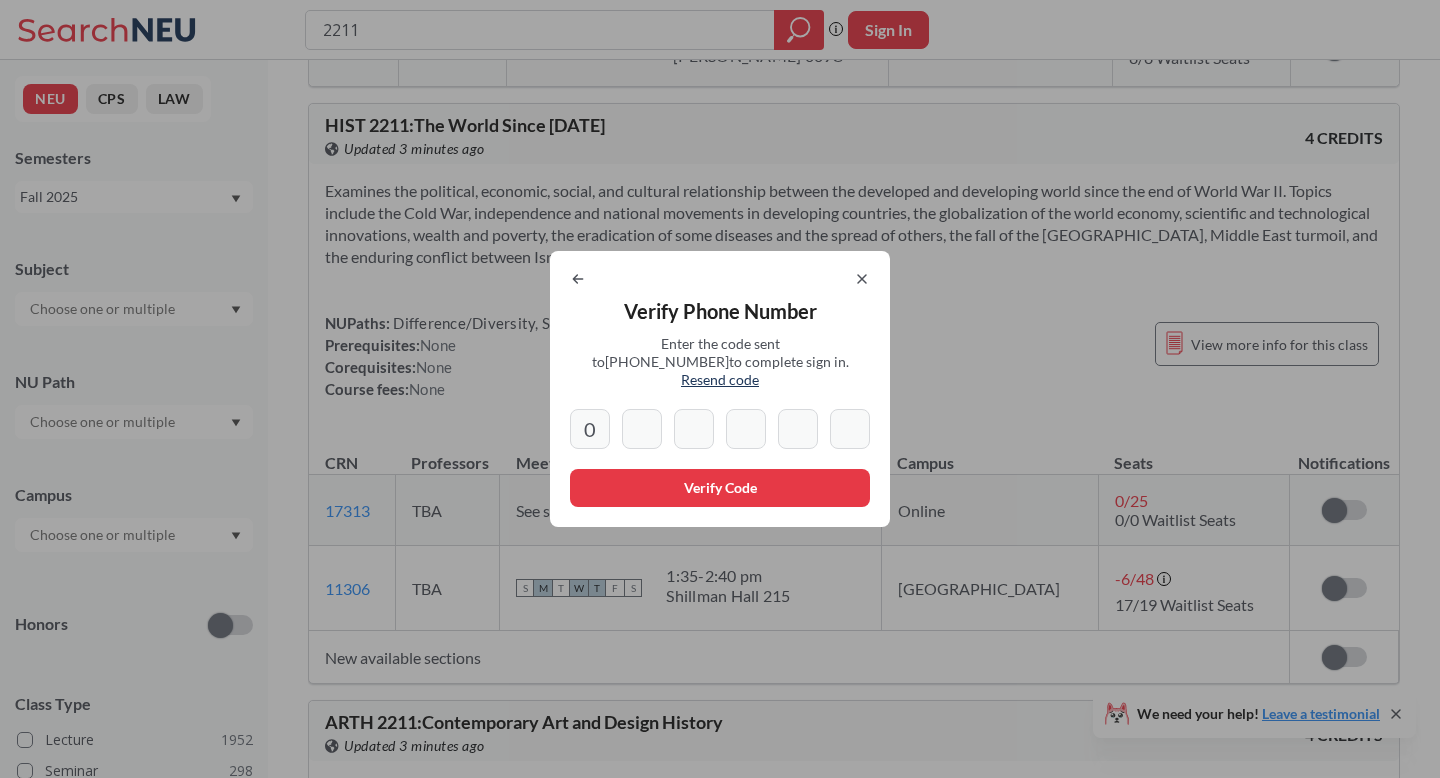 type on "1" 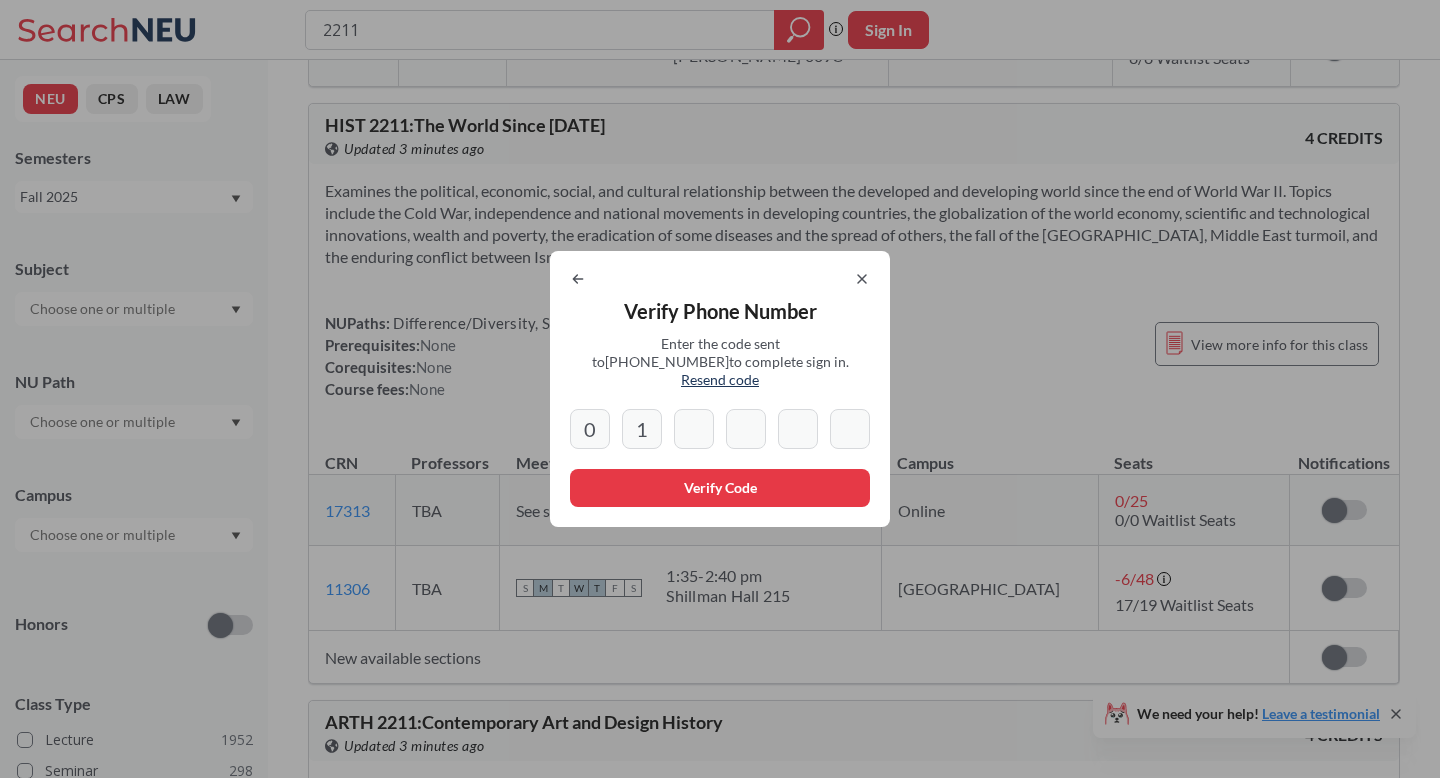 type on "8" 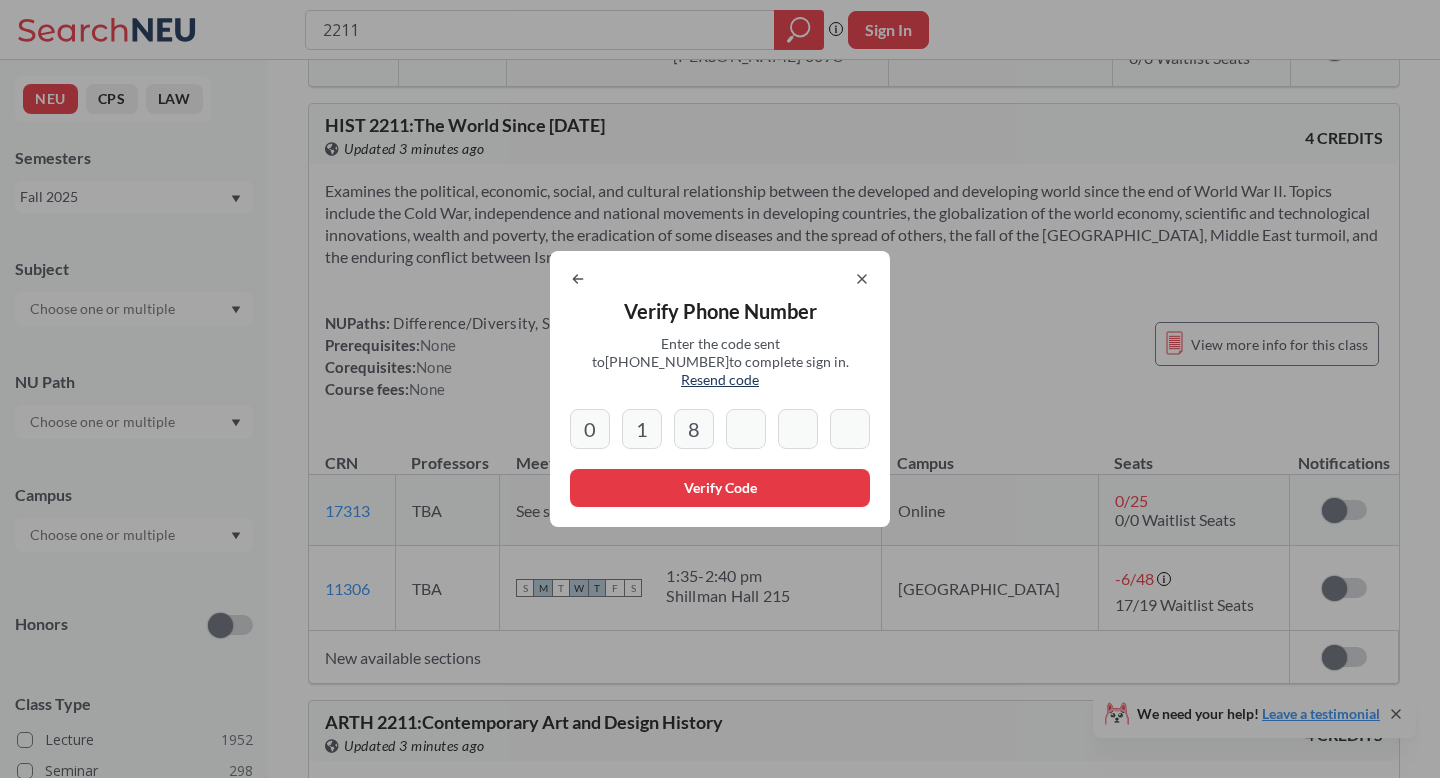 type on "2" 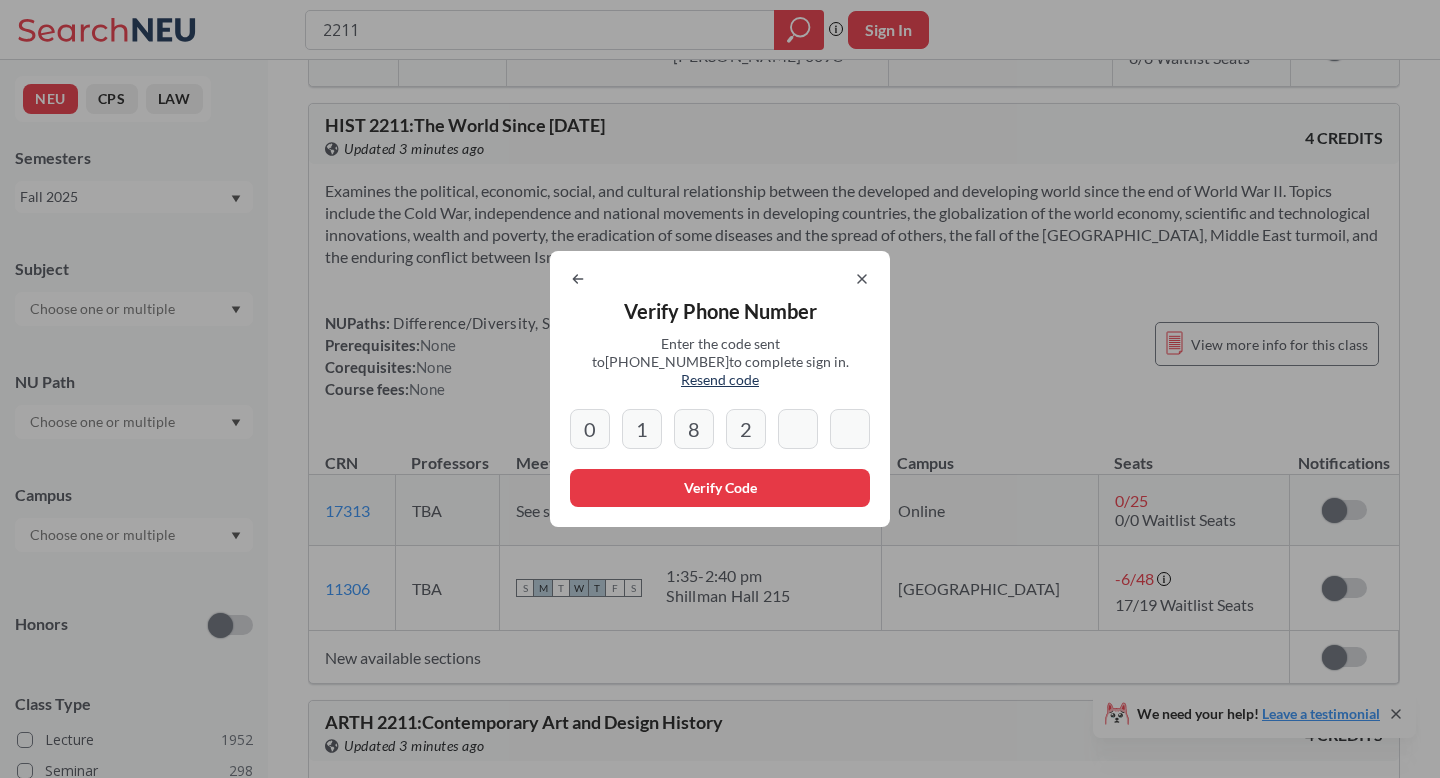 type on "9" 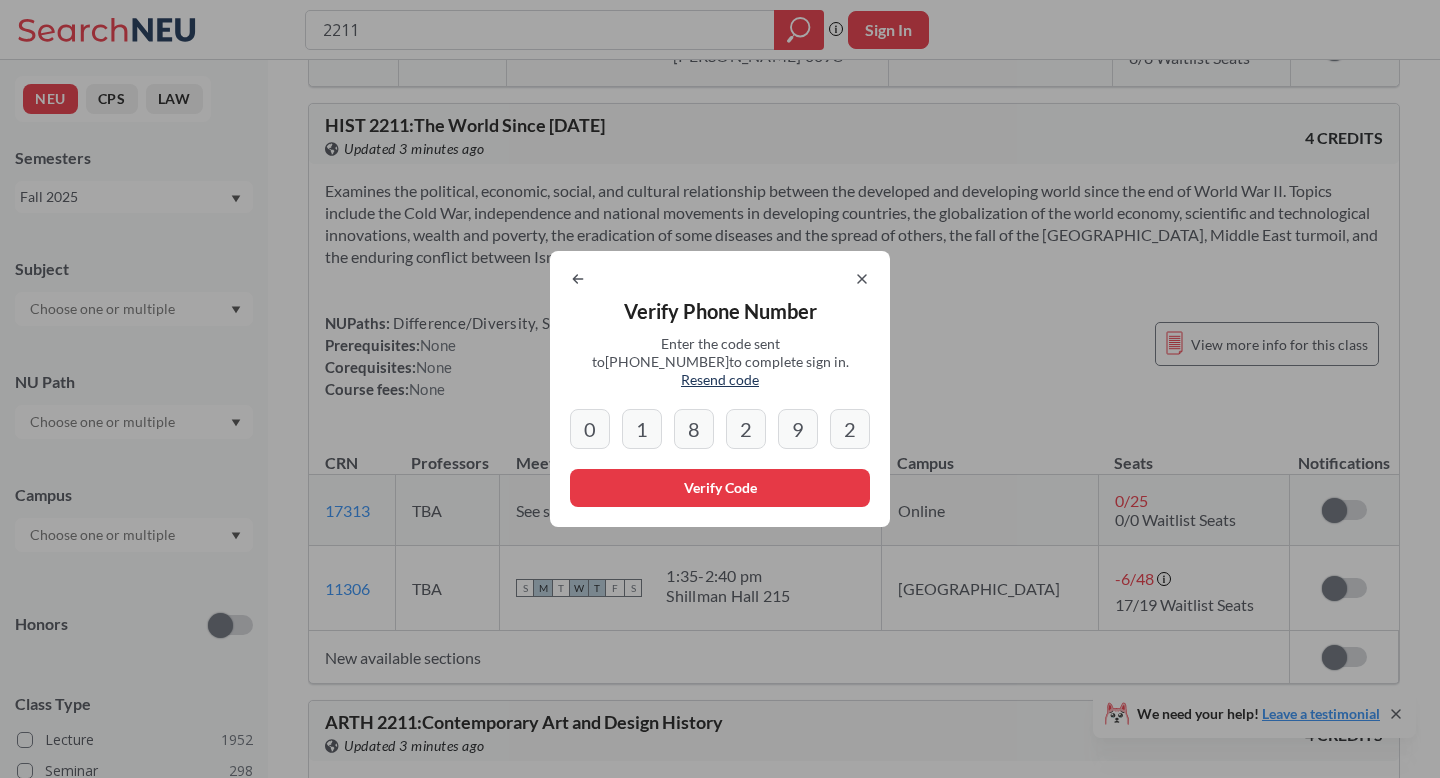 type on "2" 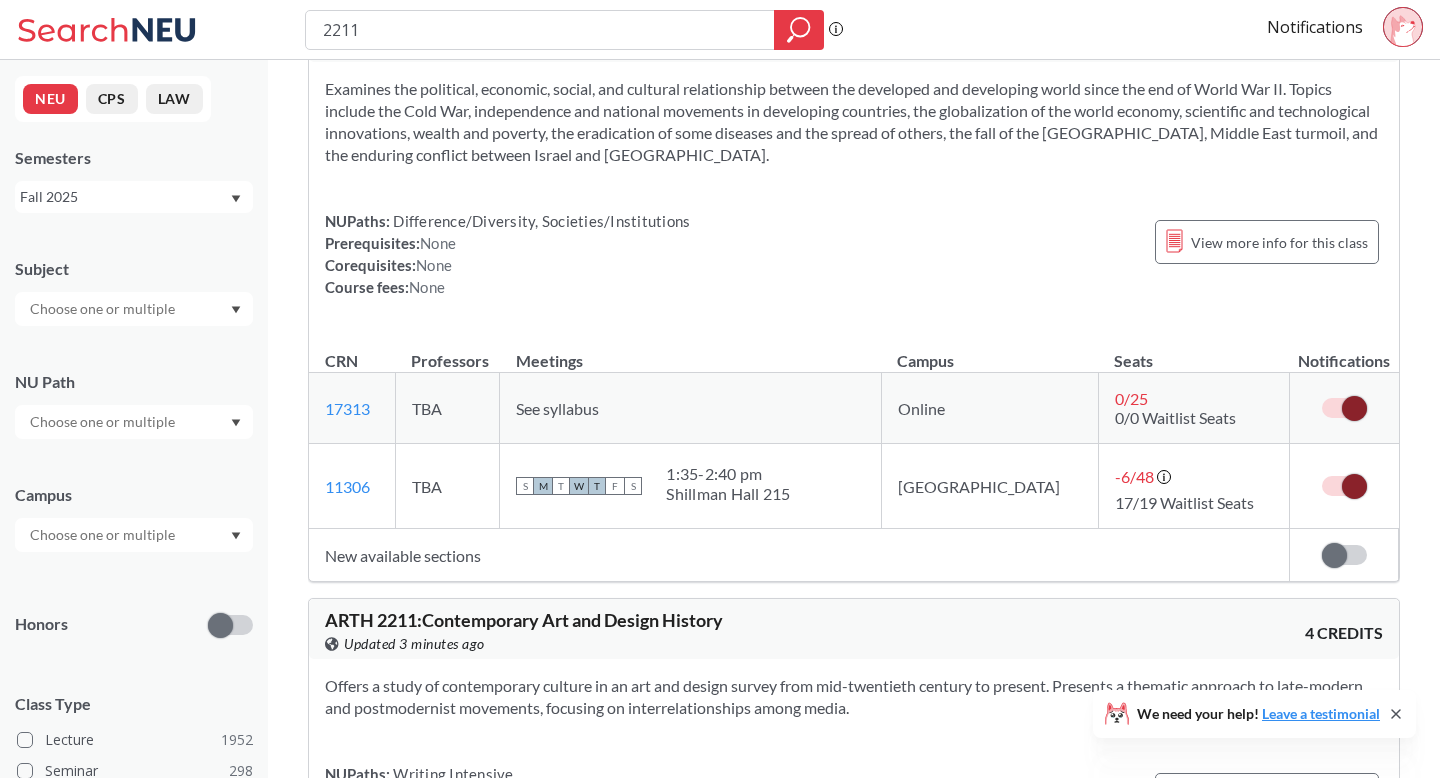 scroll, scrollTop: 852, scrollLeft: 0, axis: vertical 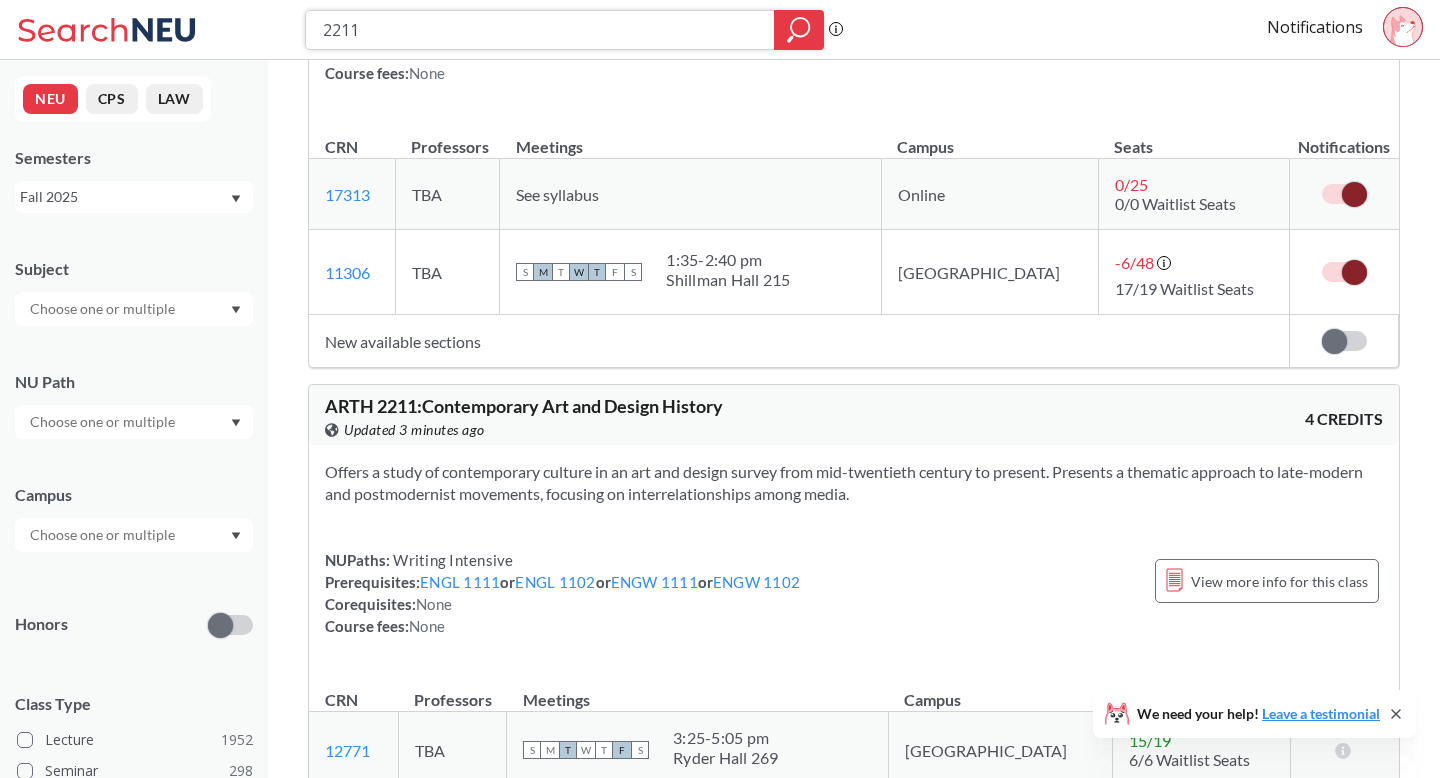 click on "2211" at bounding box center [540, 30] 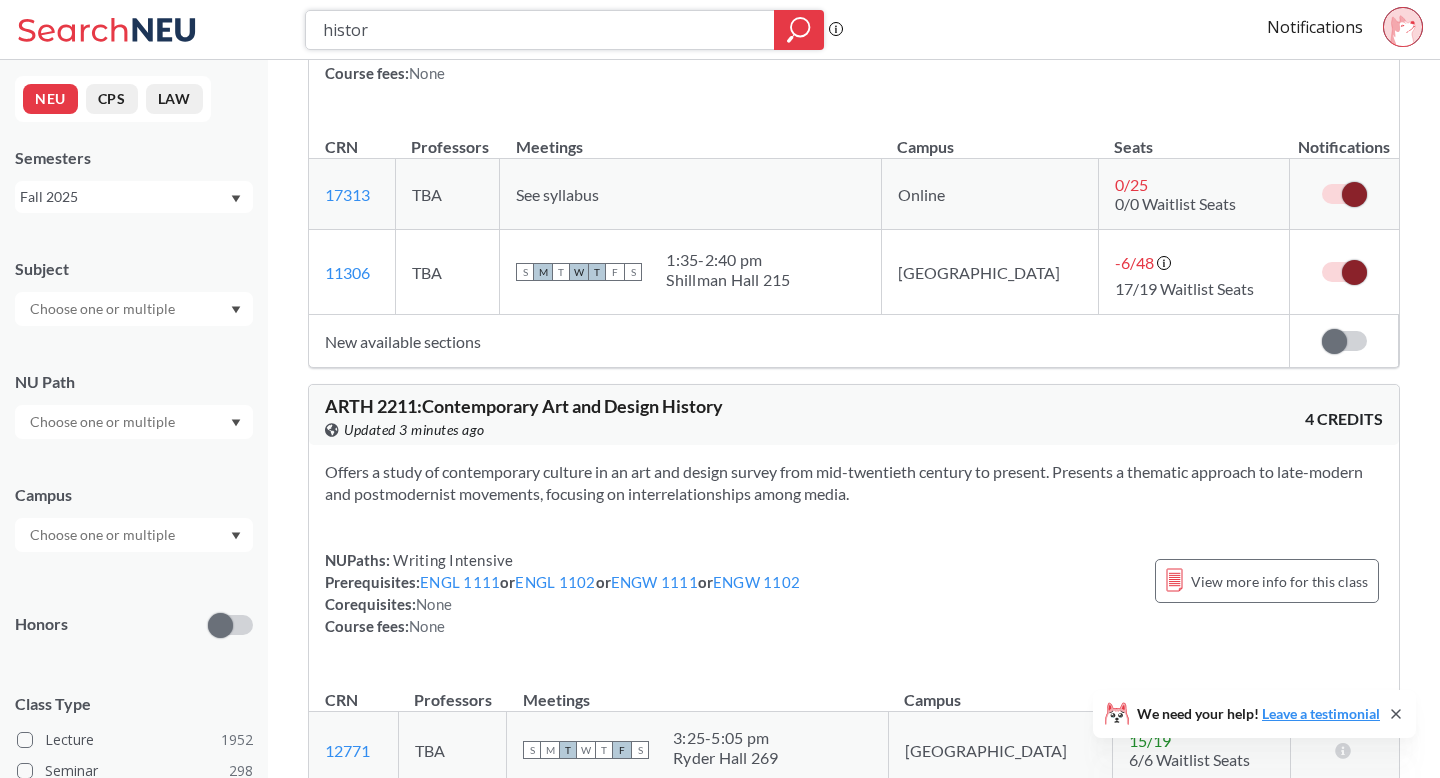 type on "history" 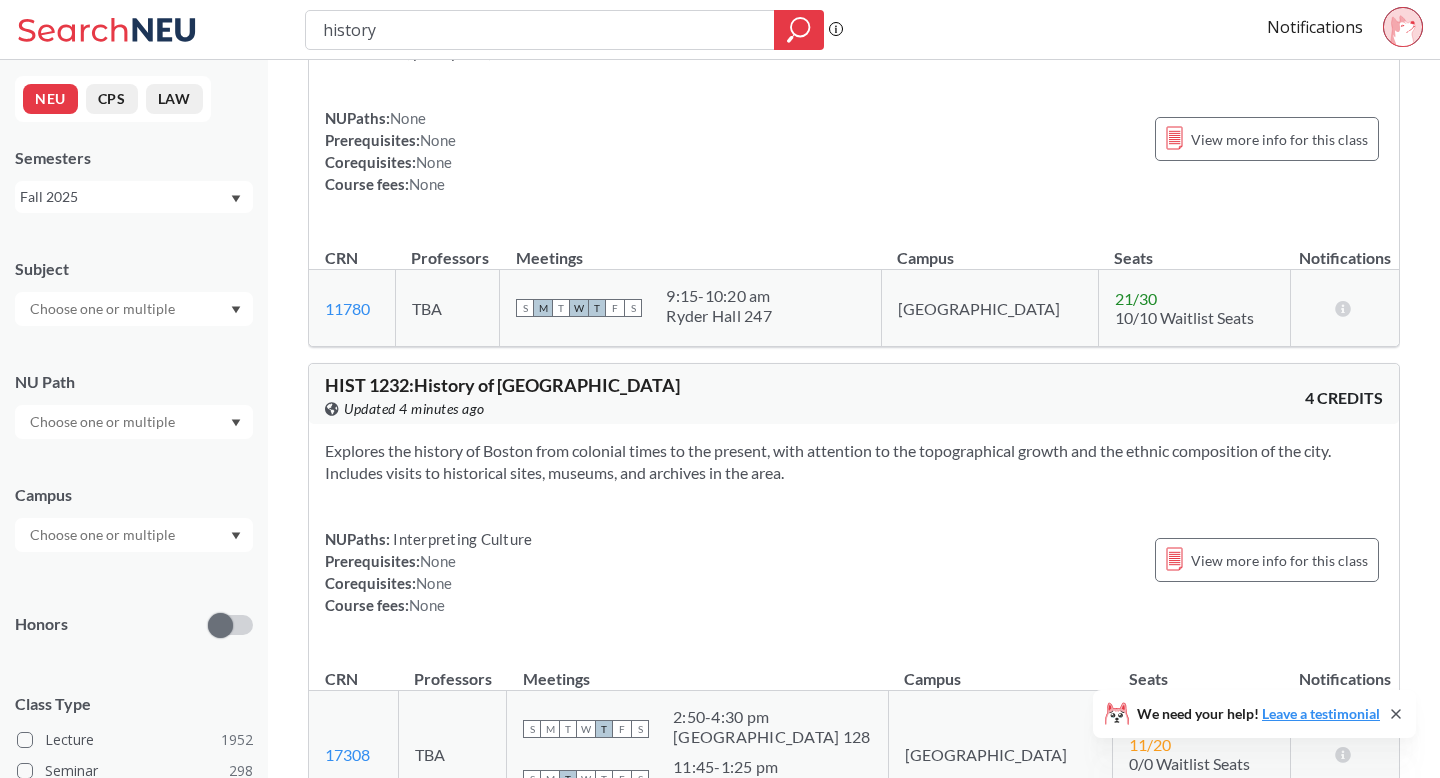 scroll, scrollTop: 211, scrollLeft: 0, axis: vertical 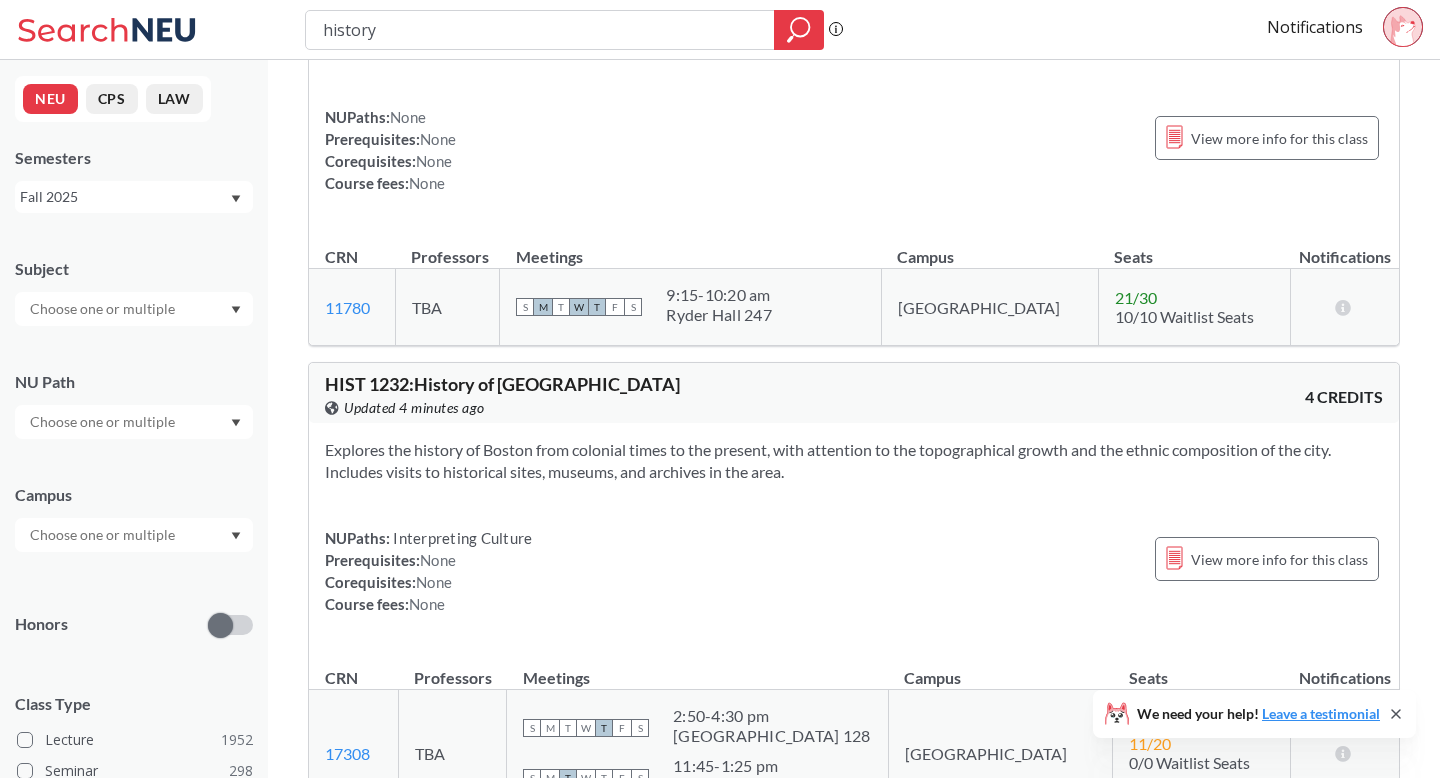 click at bounding box center [134, 309] 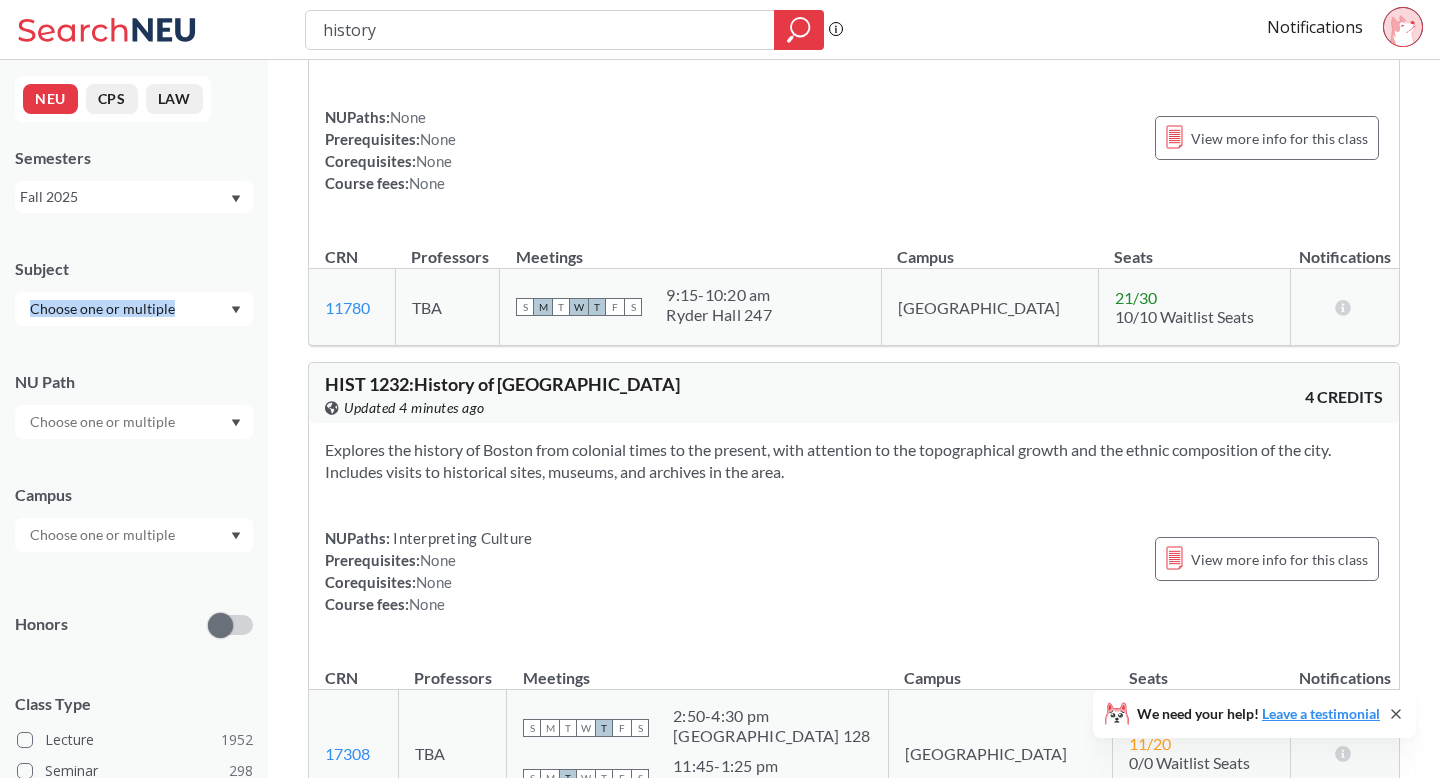 click at bounding box center [134, 309] 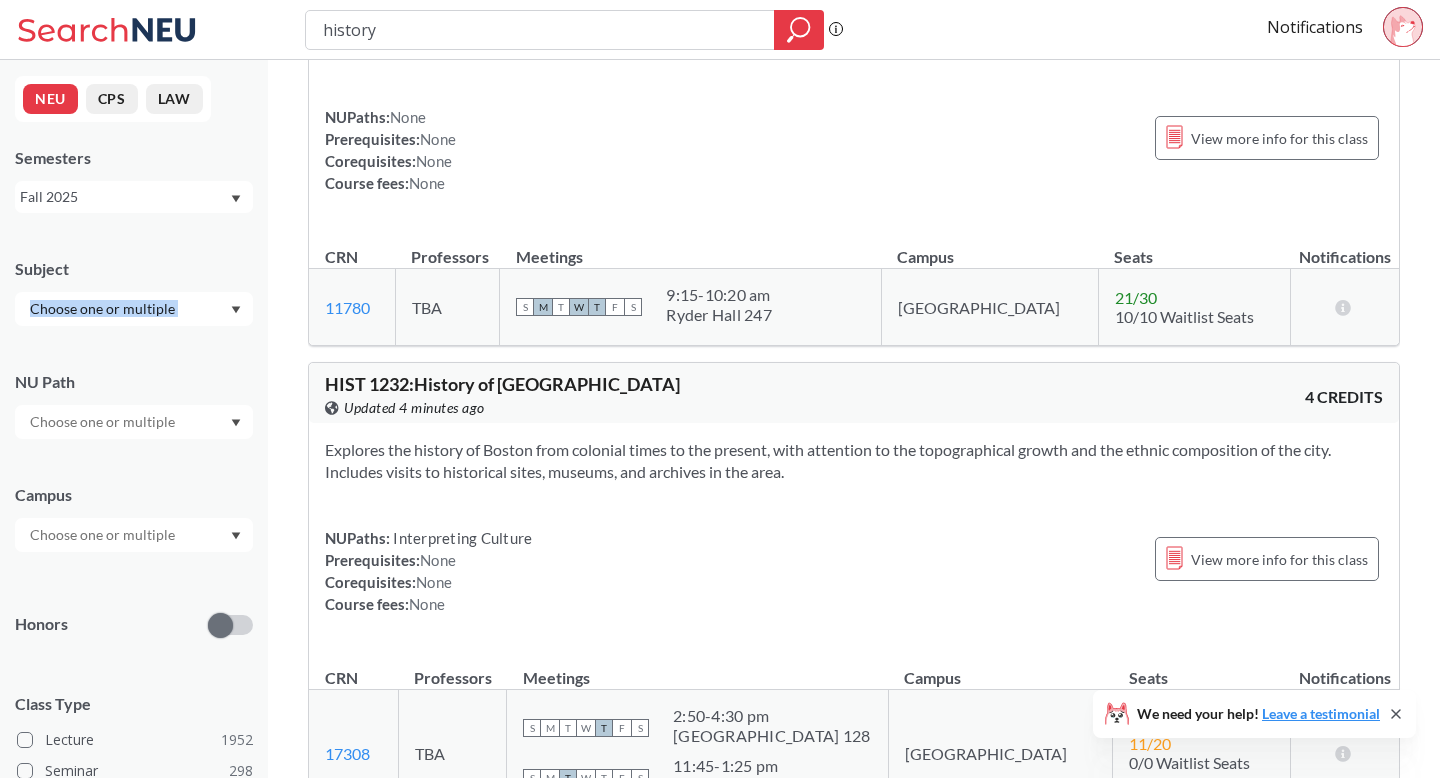 click at bounding box center (134, 309) 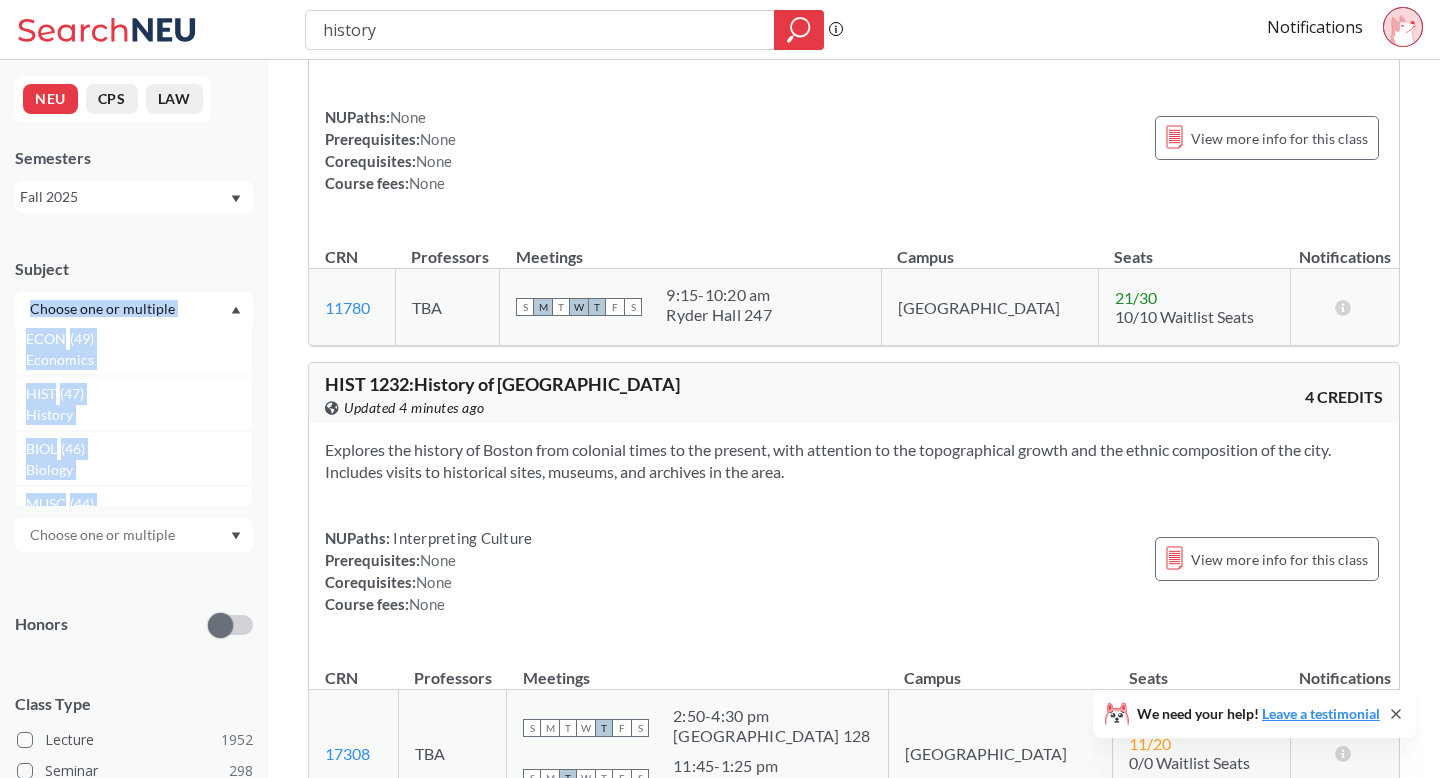 scroll, scrollTop: 839, scrollLeft: 0, axis: vertical 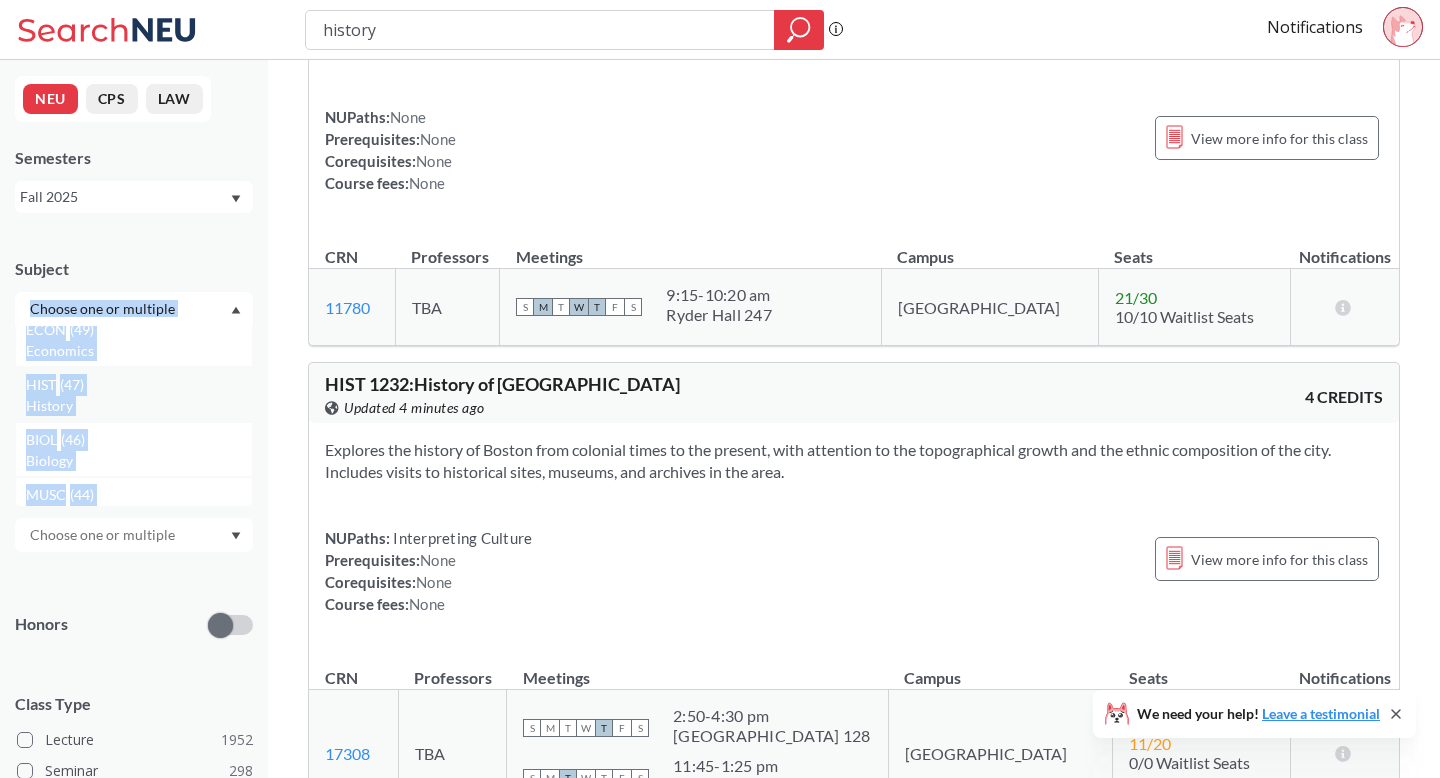 click on "History" at bounding box center (139, 406) 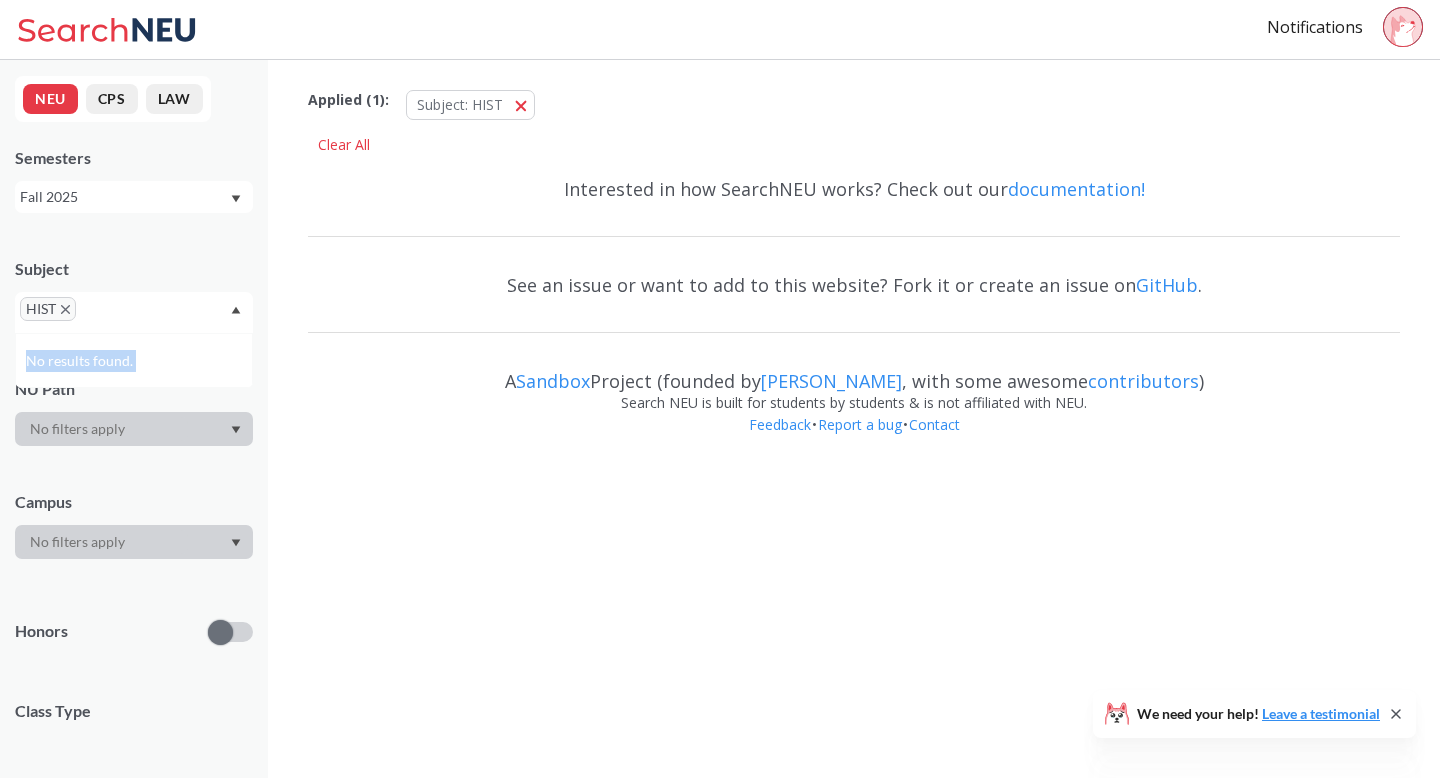 scroll, scrollTop: 0, scrollLeft: 0, axis: both 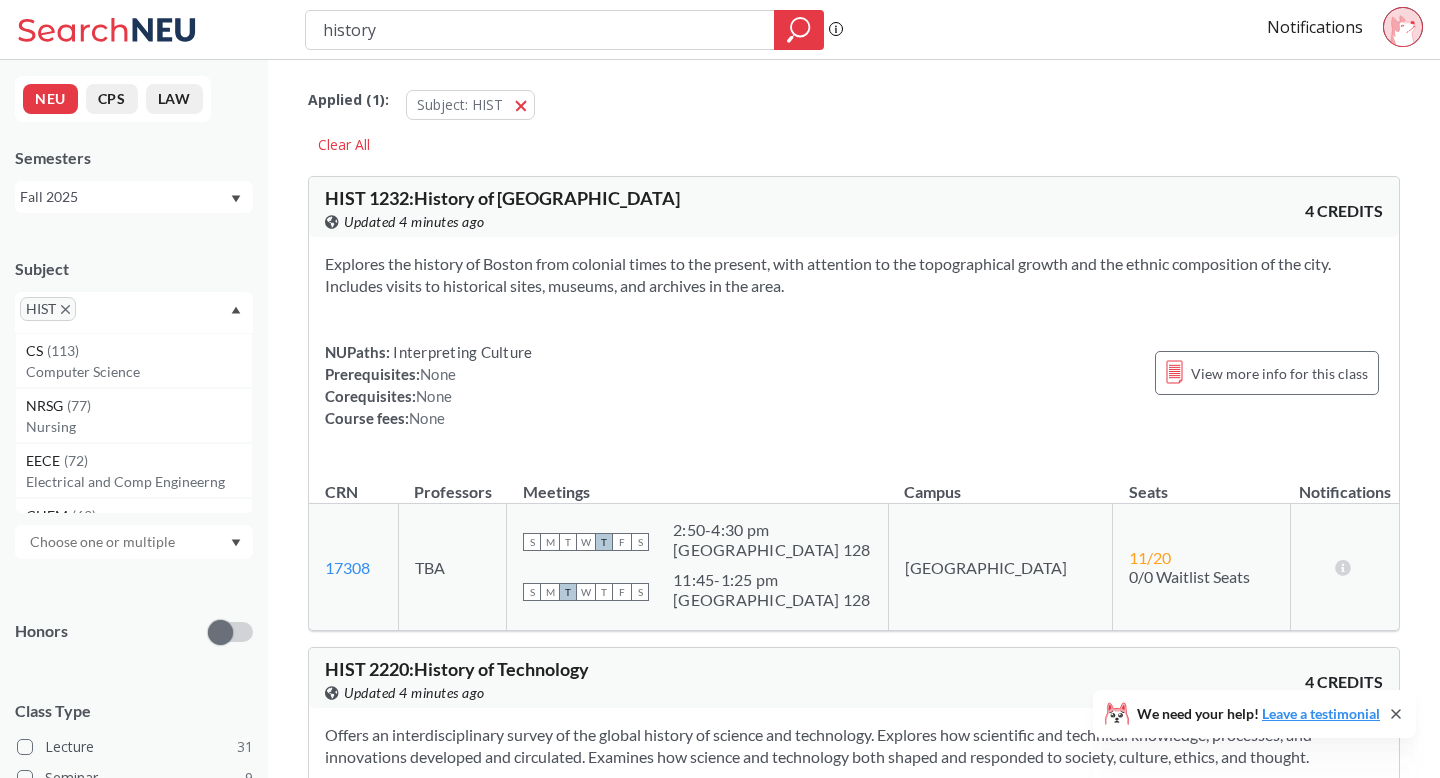 click on "Applied ( 1 ): Subject: HIST HIST" at bounding box center [854, 100] 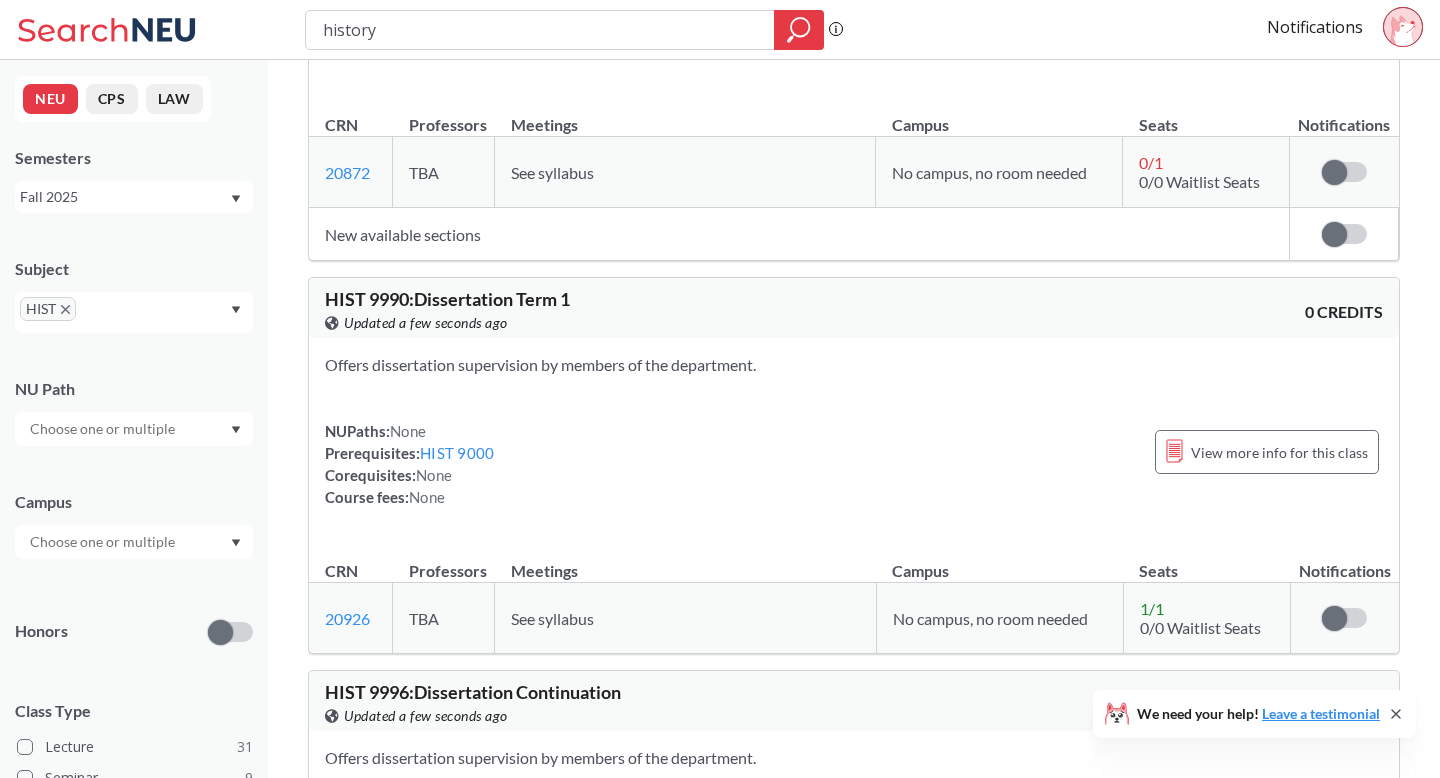scroll, scrollTop: 21917, scrollLeft: 0, axis: vertical 